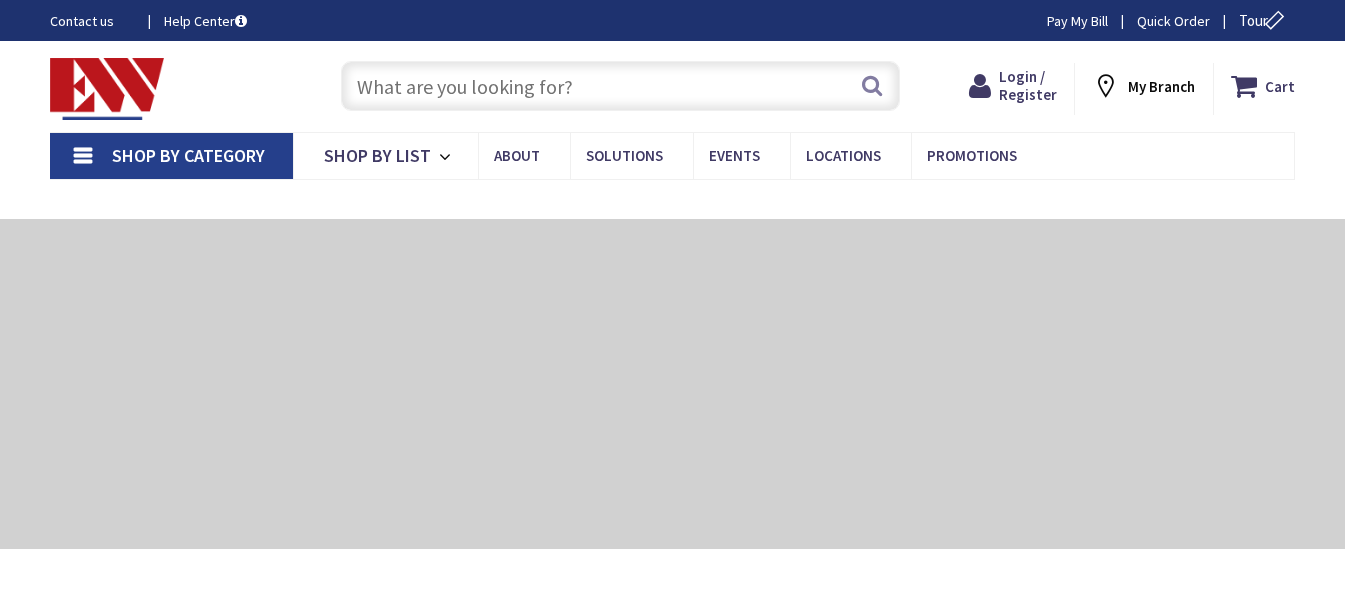 scroll, scrollTop: 0, scrollLeft: 0, axis: both 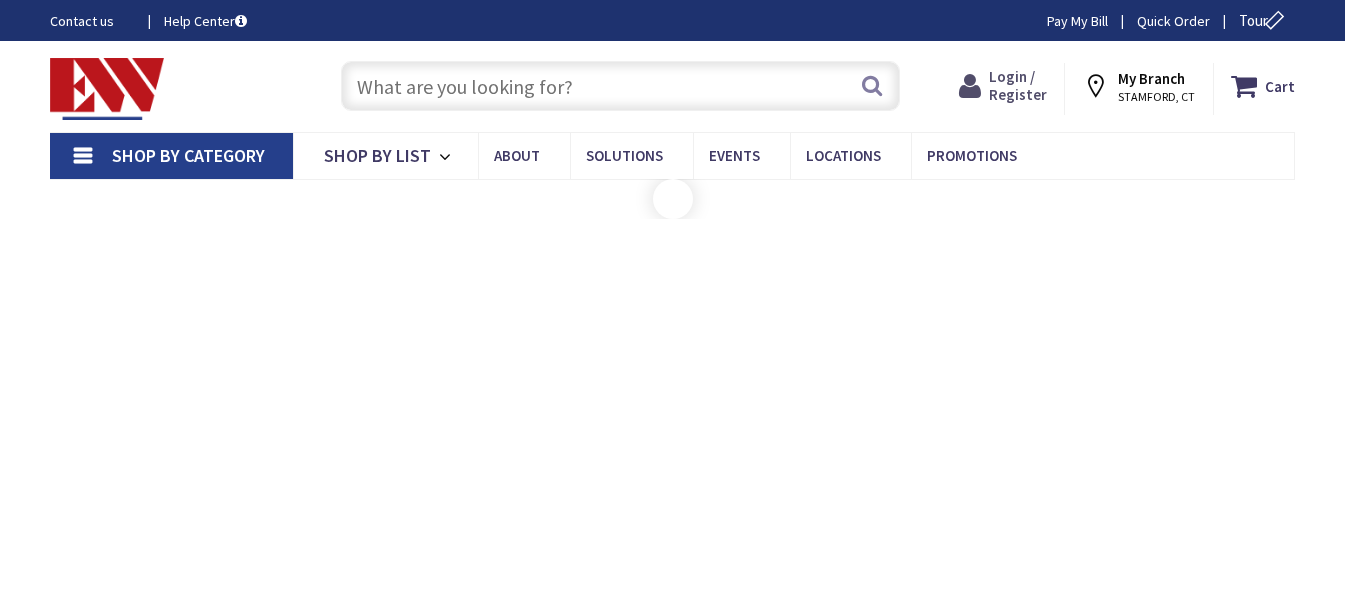 click on "Login / Register" at bounding box center (1018, 85) 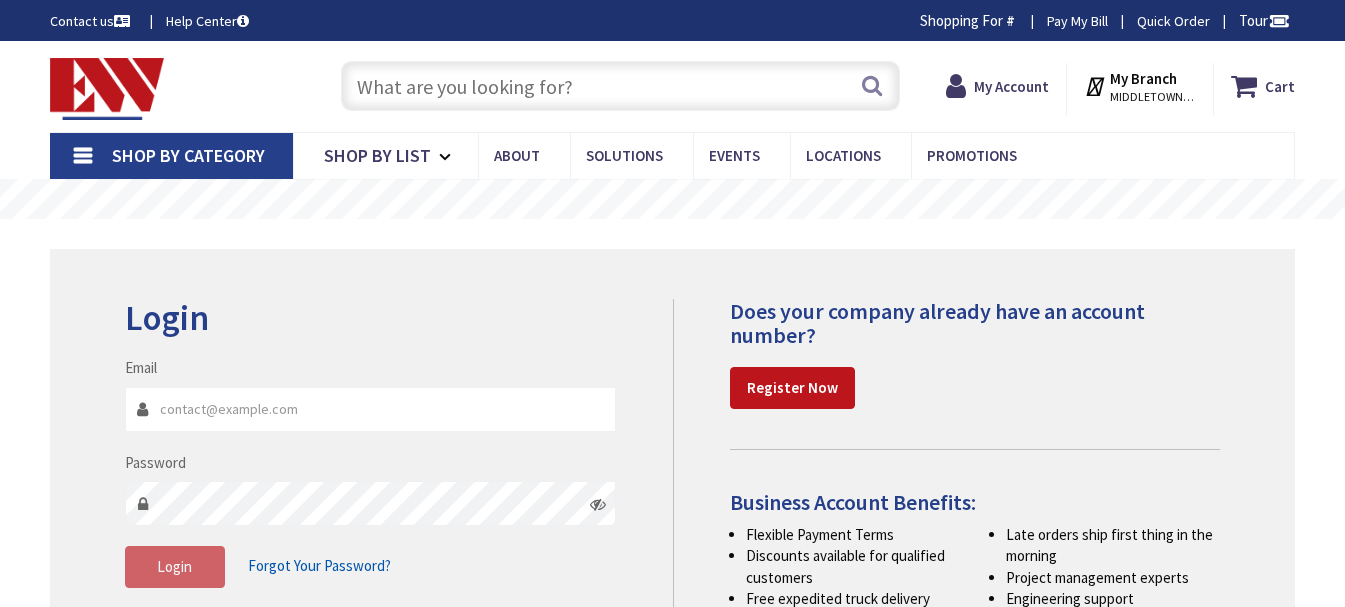 scroll, scrollTop: 0, scrollLeft: 0, axis: both 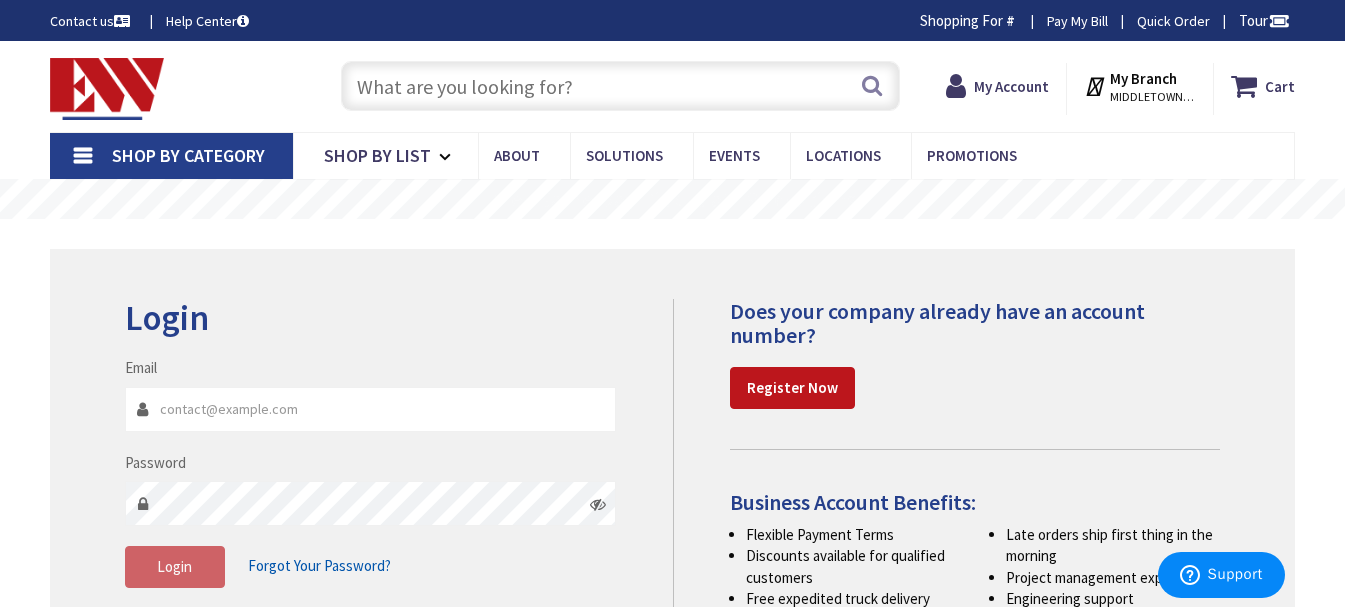 type on "[EMAIL]" 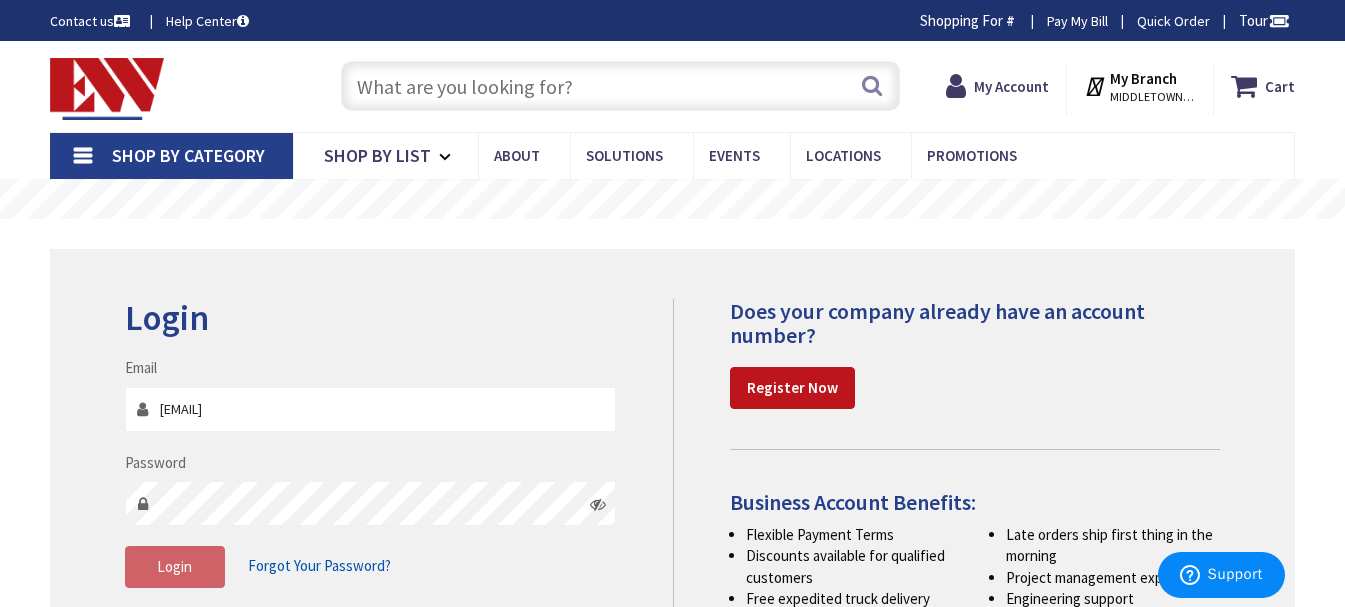 click at bounding box center (620, 86) 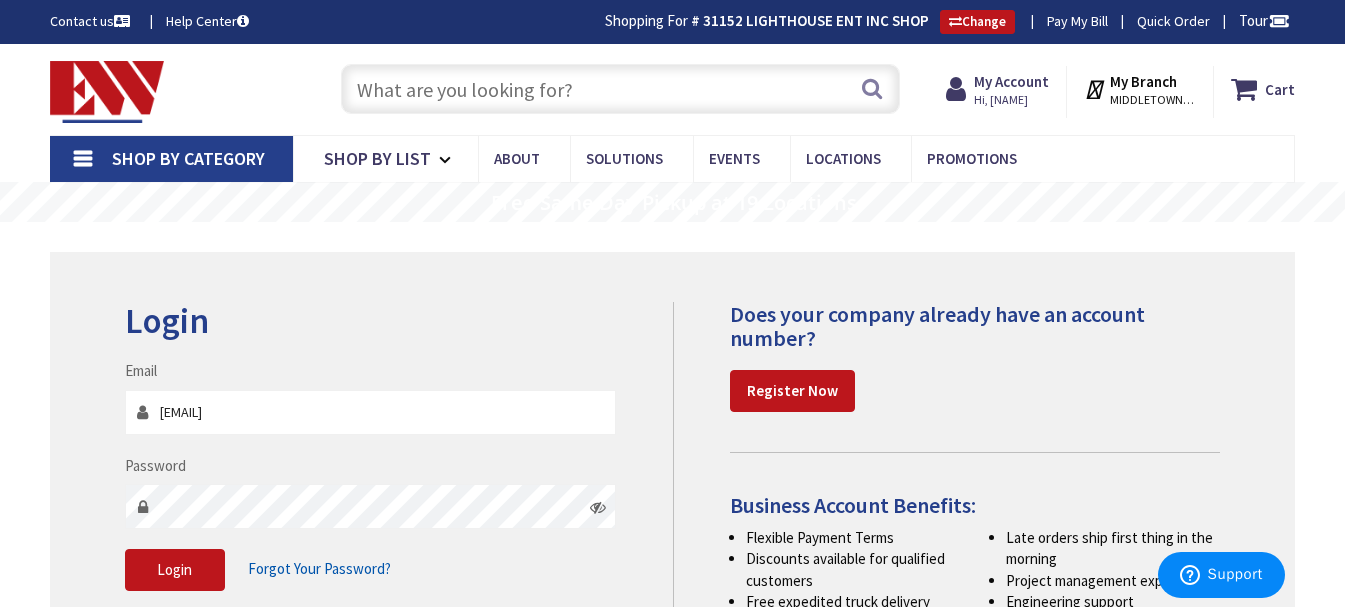 scroll, scrollTop: 0, scrollLeft: 0, axis: both 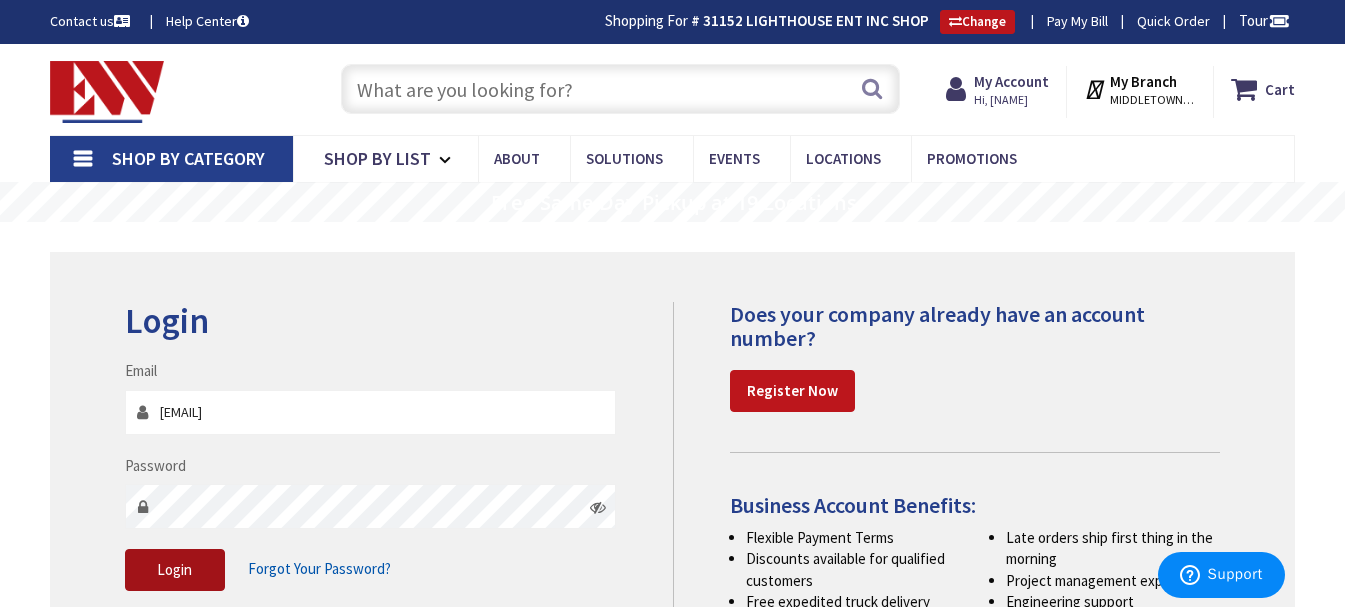 click on "Login" at bounding box center [174, 569] 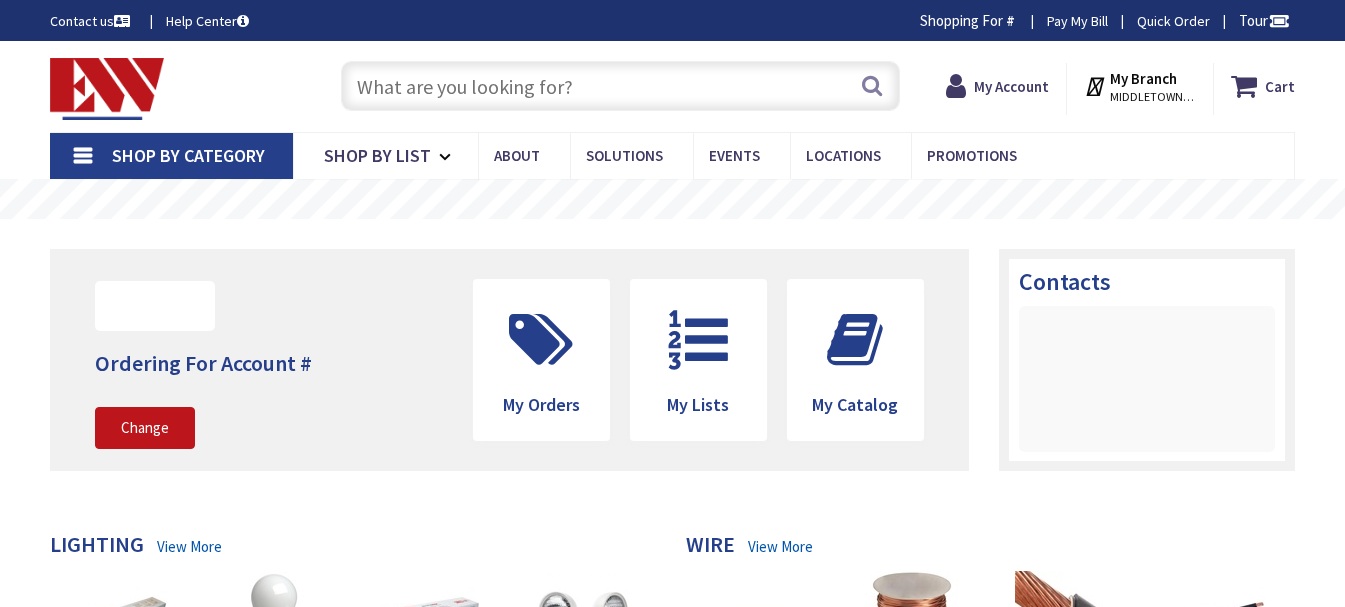 scroll, scrollTop: 0, scrollLeft: 0, axis: both 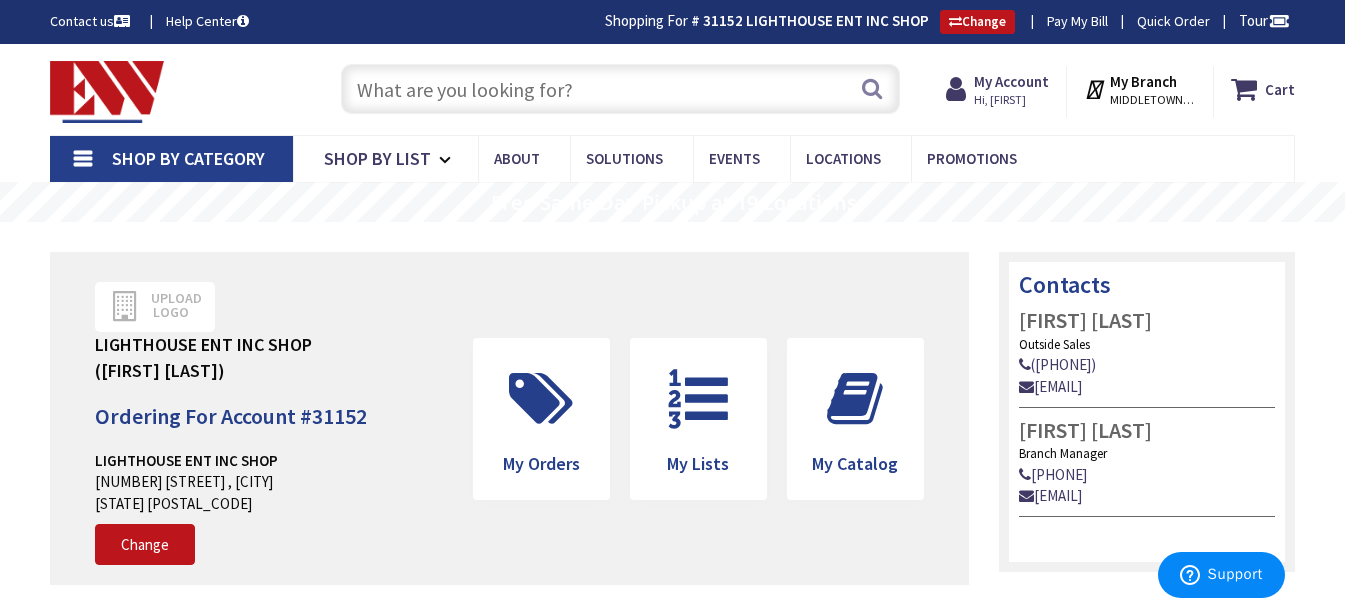 click at bounding box center [620, 89] 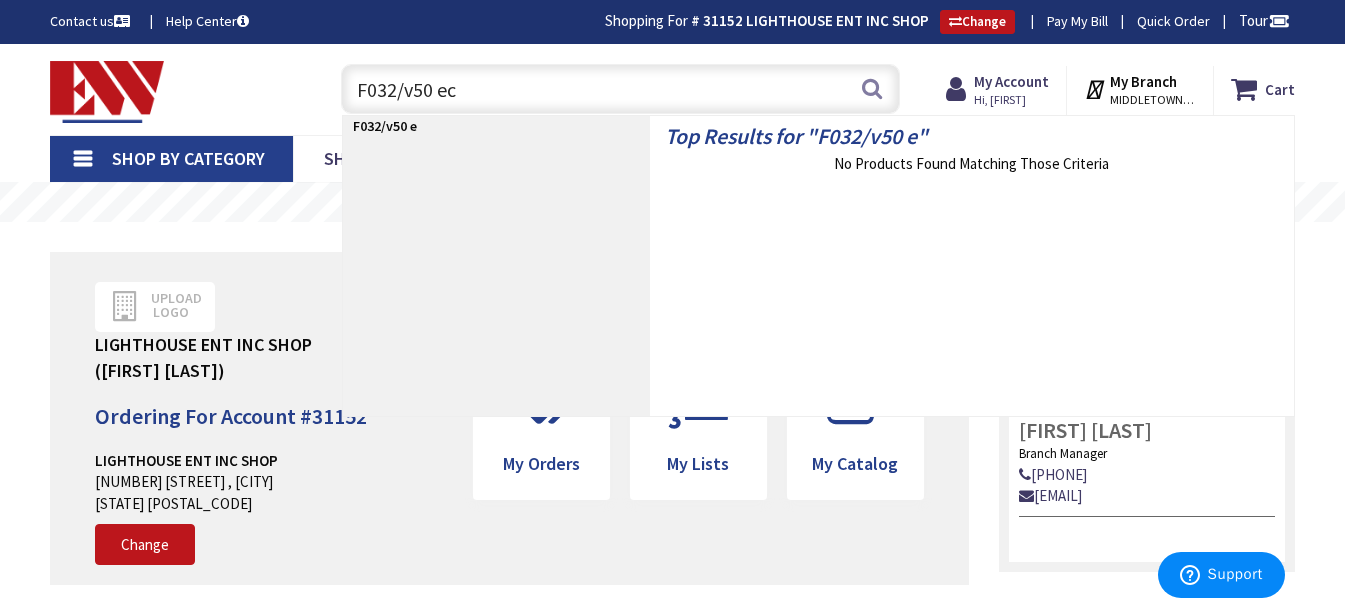 type on "F032/v50 eco" 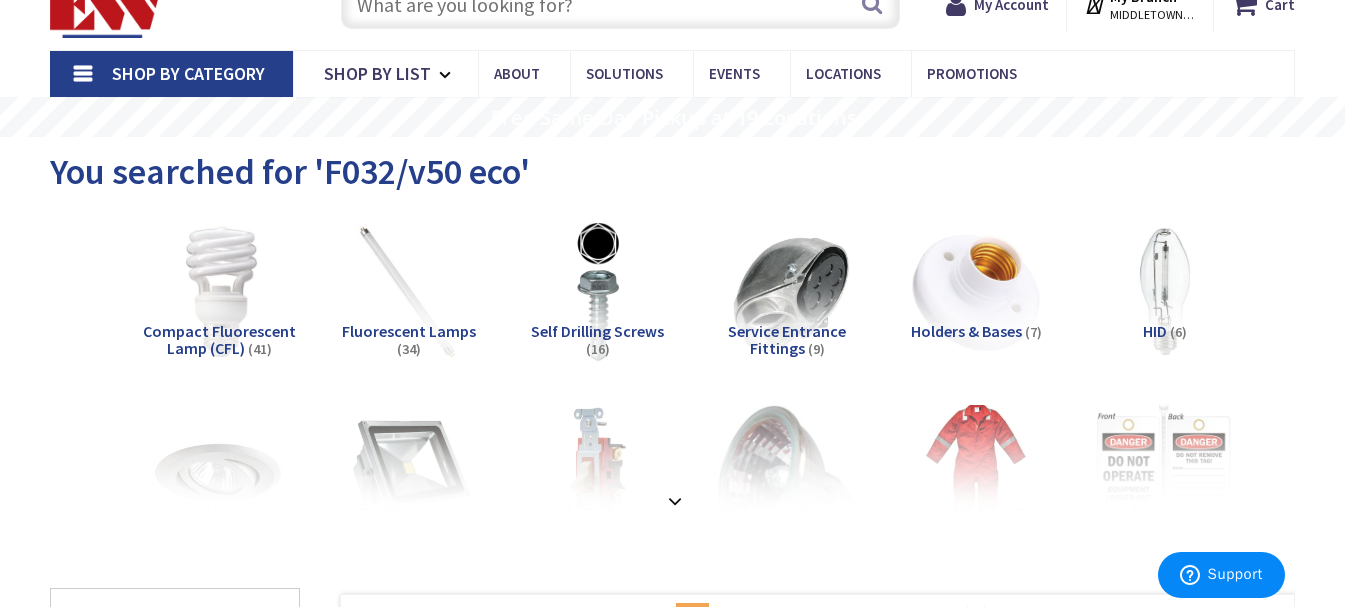 scroll, scrollTop: 179, scrollLeft: 0, axis: vertical 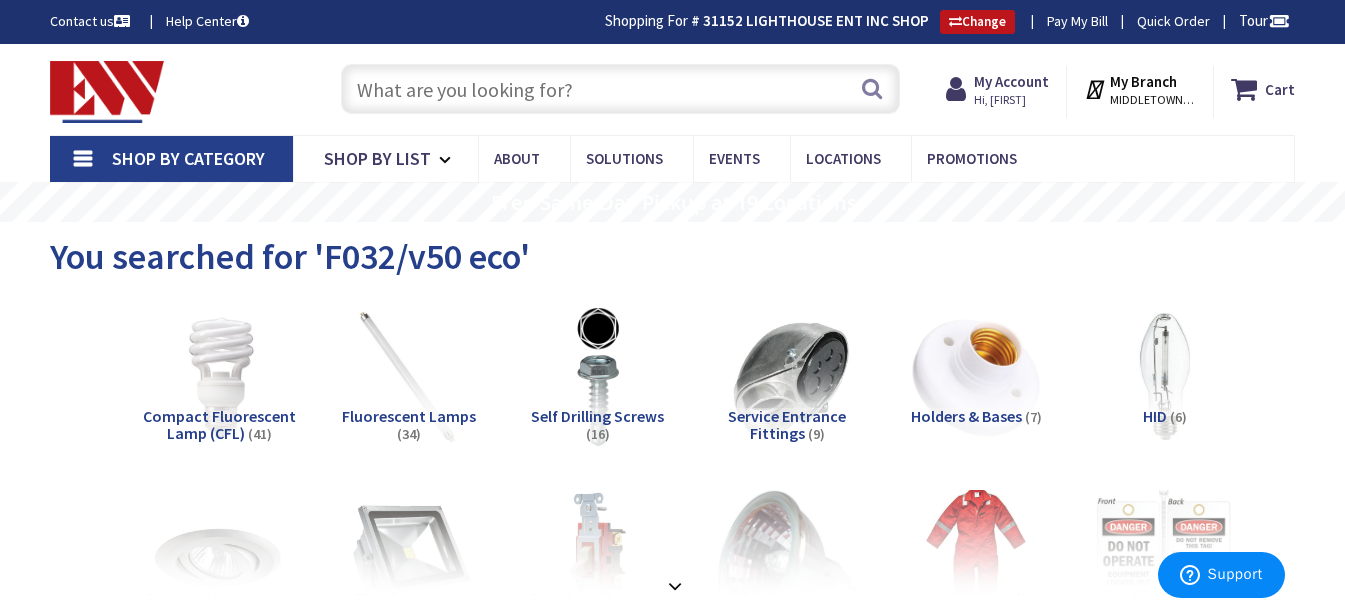 click on "Fluorescent Lamps" at bounding box center [409, 416] 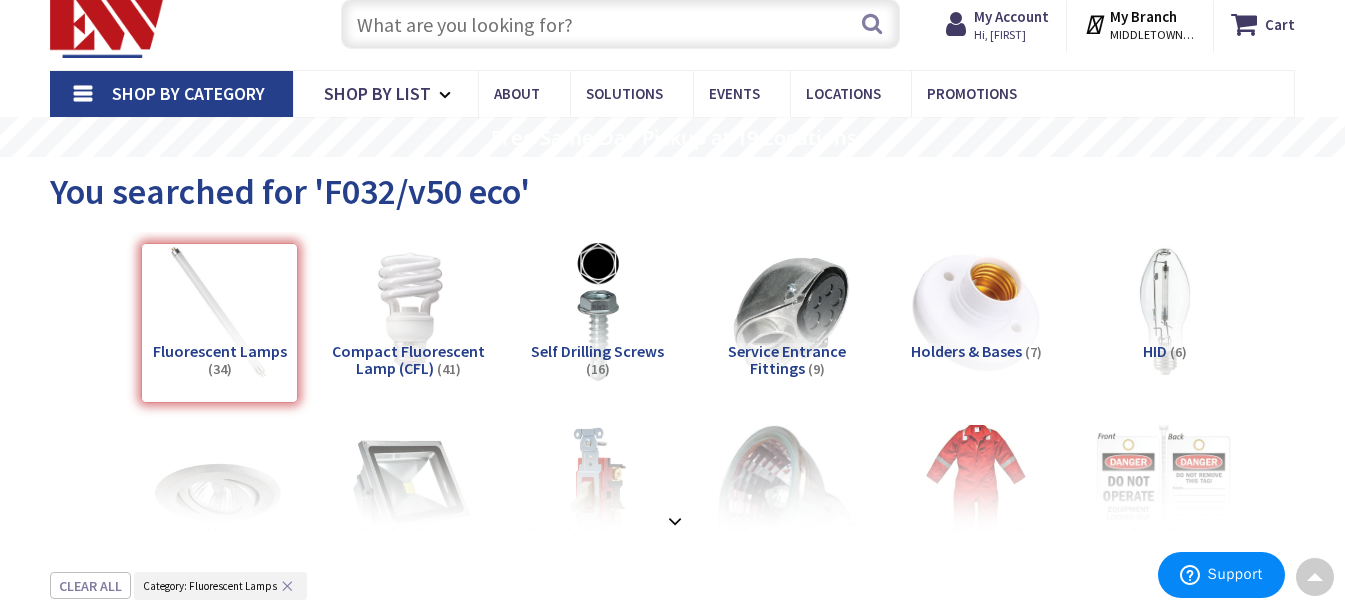 scroll, scrollTop: 0, scrollLeft: 0, axis: both 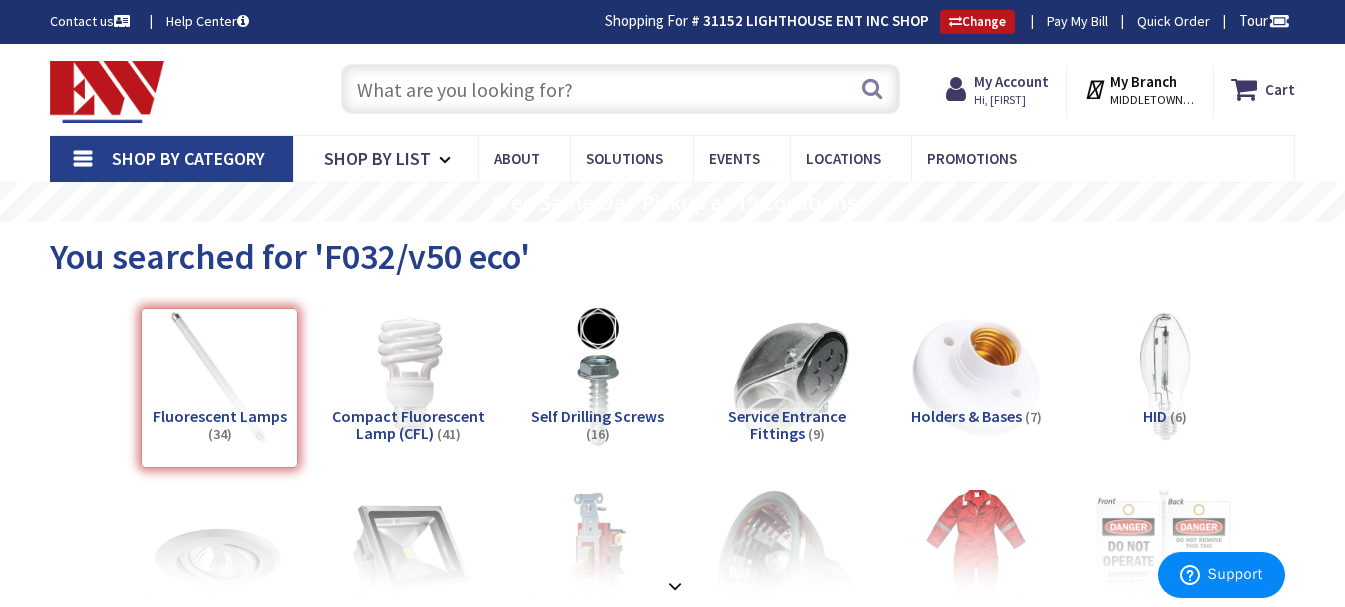 click at bounding box center [620, 89] 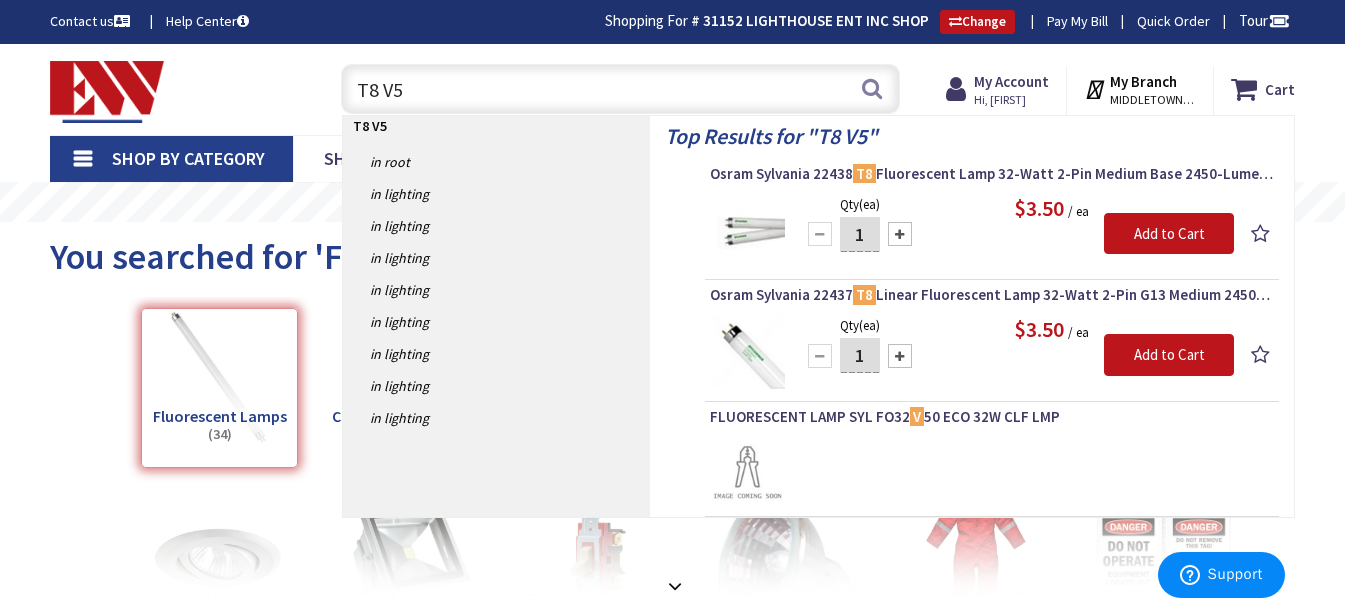 type on "T8 V50" 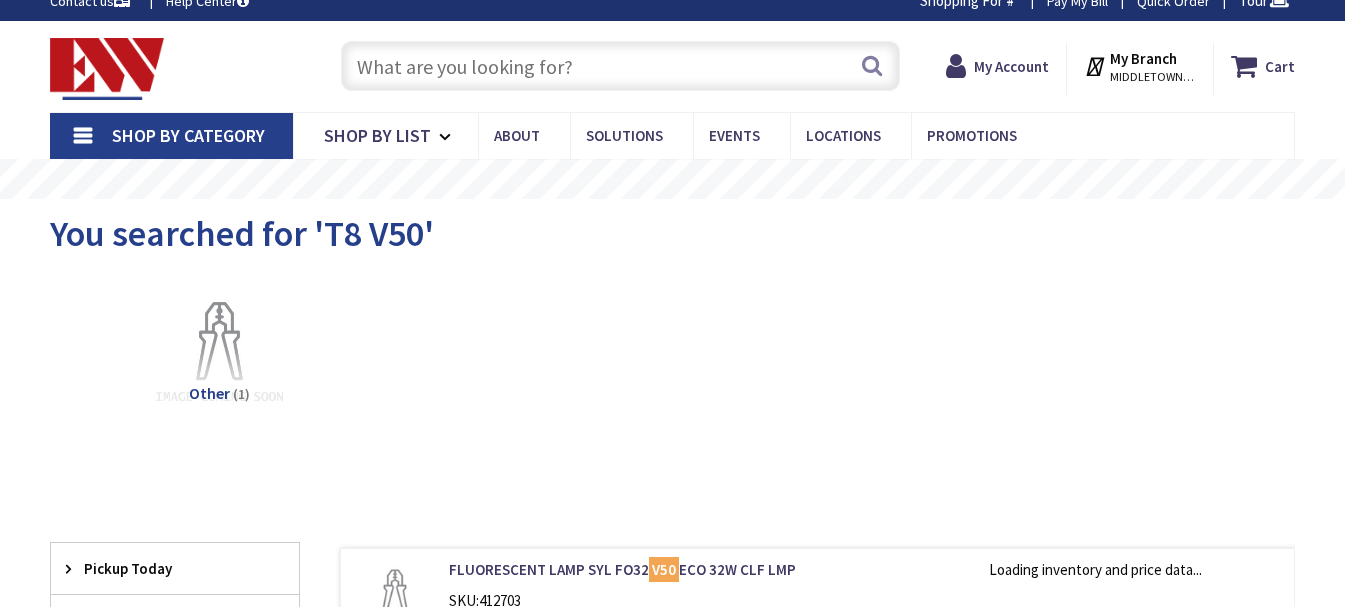 scroll, scrollTop: 20, scrollLeft: 0, axis: vertical 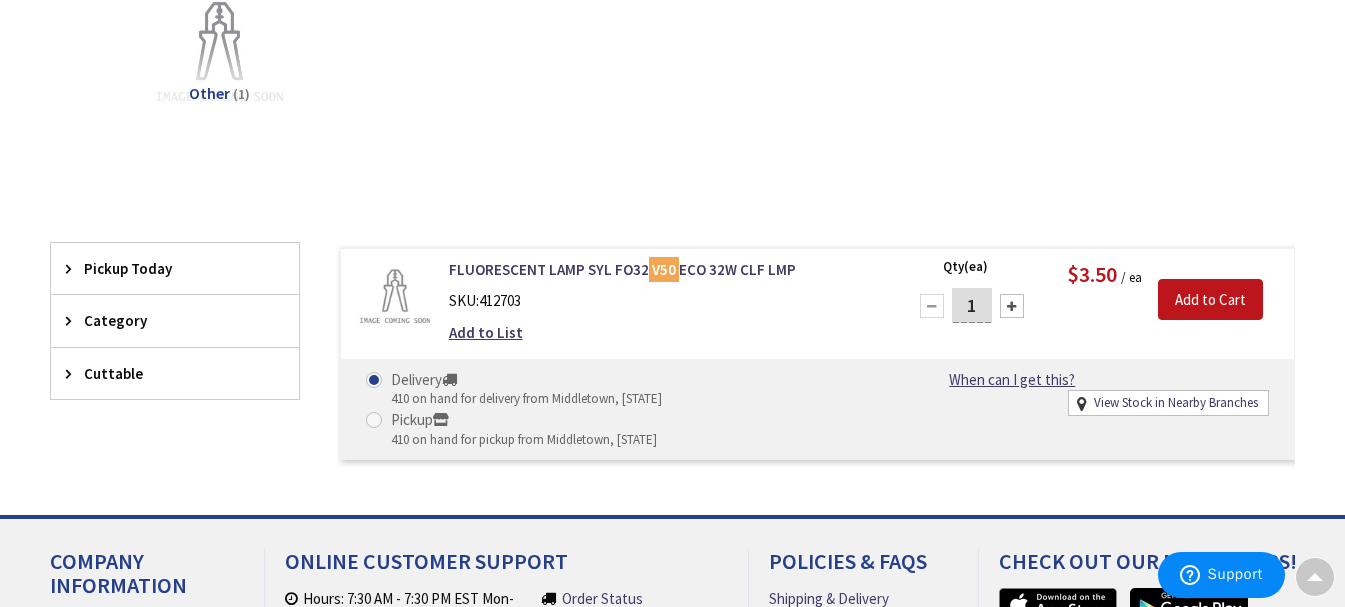 click on "Other
(1)" at bounding box center [672, 70] 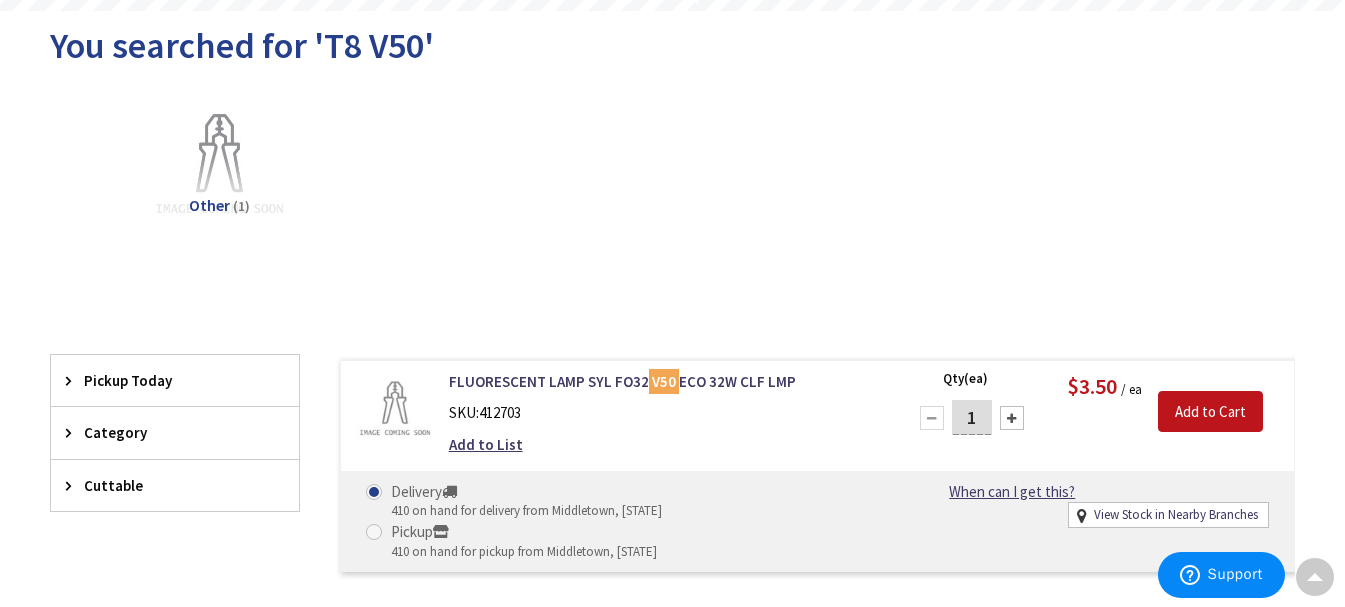 scroll, scrollTop: 0, scrollLeft: 0, axis: both 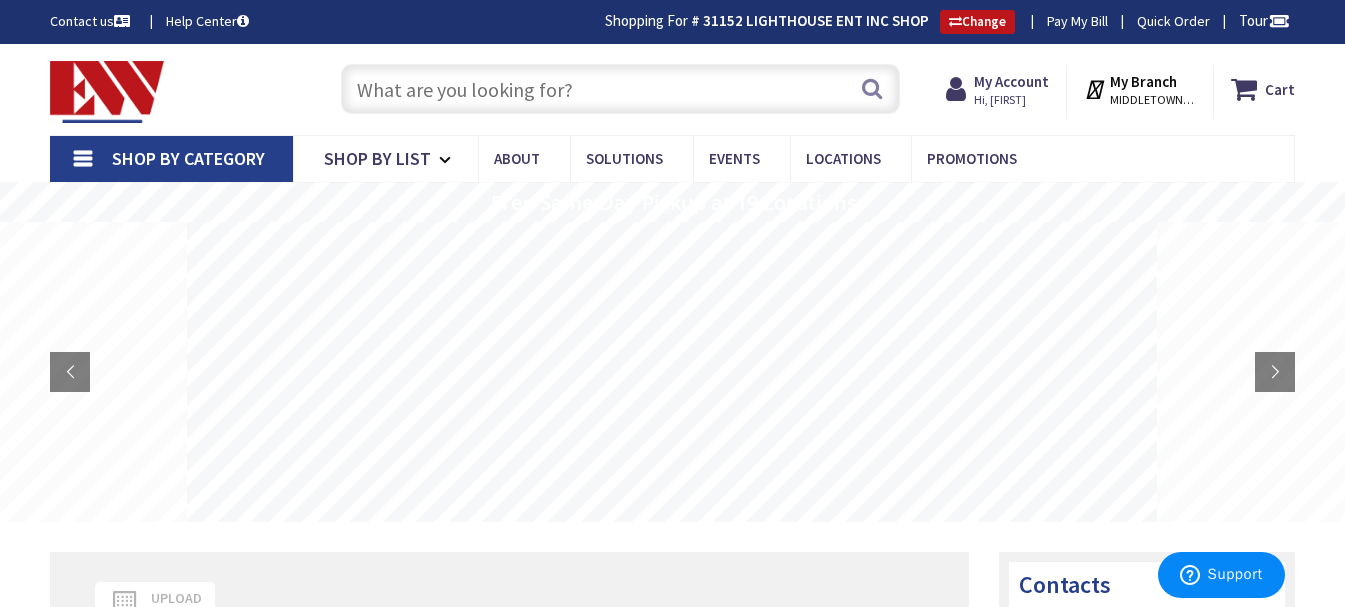 click at bounding box center [620, 89] 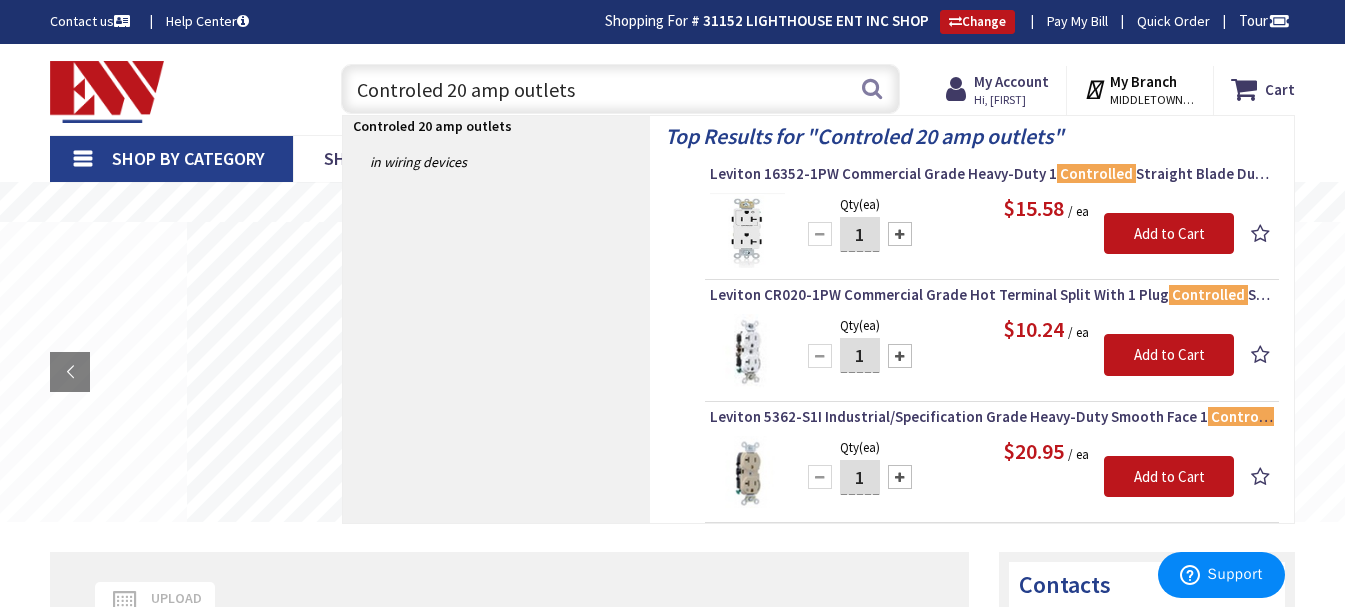click on "Controled 20 amp outlets" at bounding box center [620, 89] 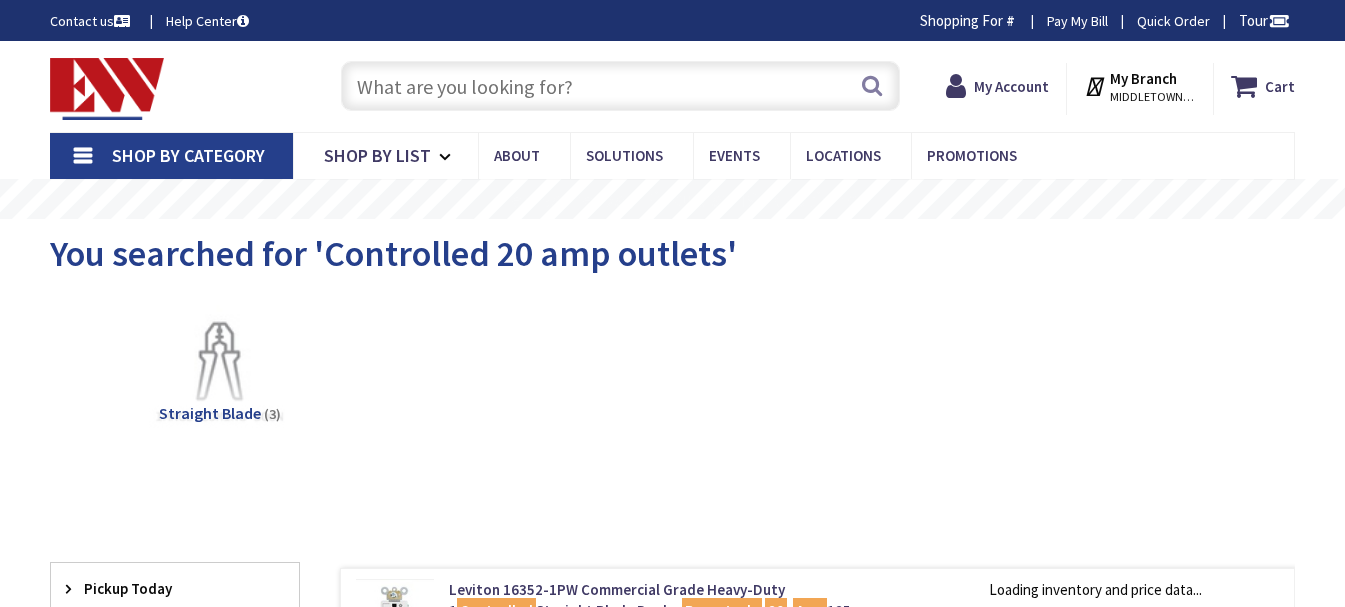 scroll, scrollTop: 0, scrollLeft: 0, axis: both 